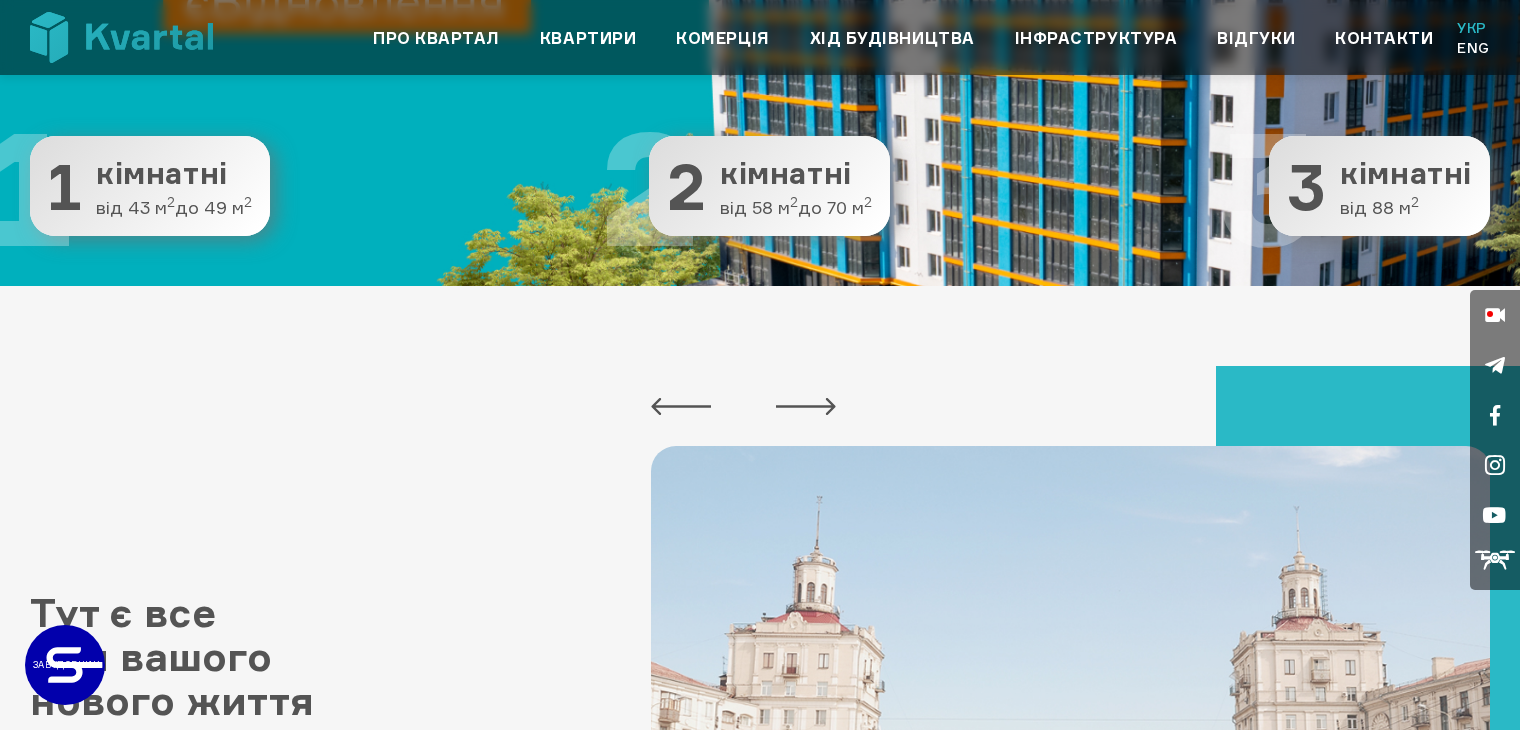 scroll, scrollTop: 645, scrollLeft: 0, axis: vertical 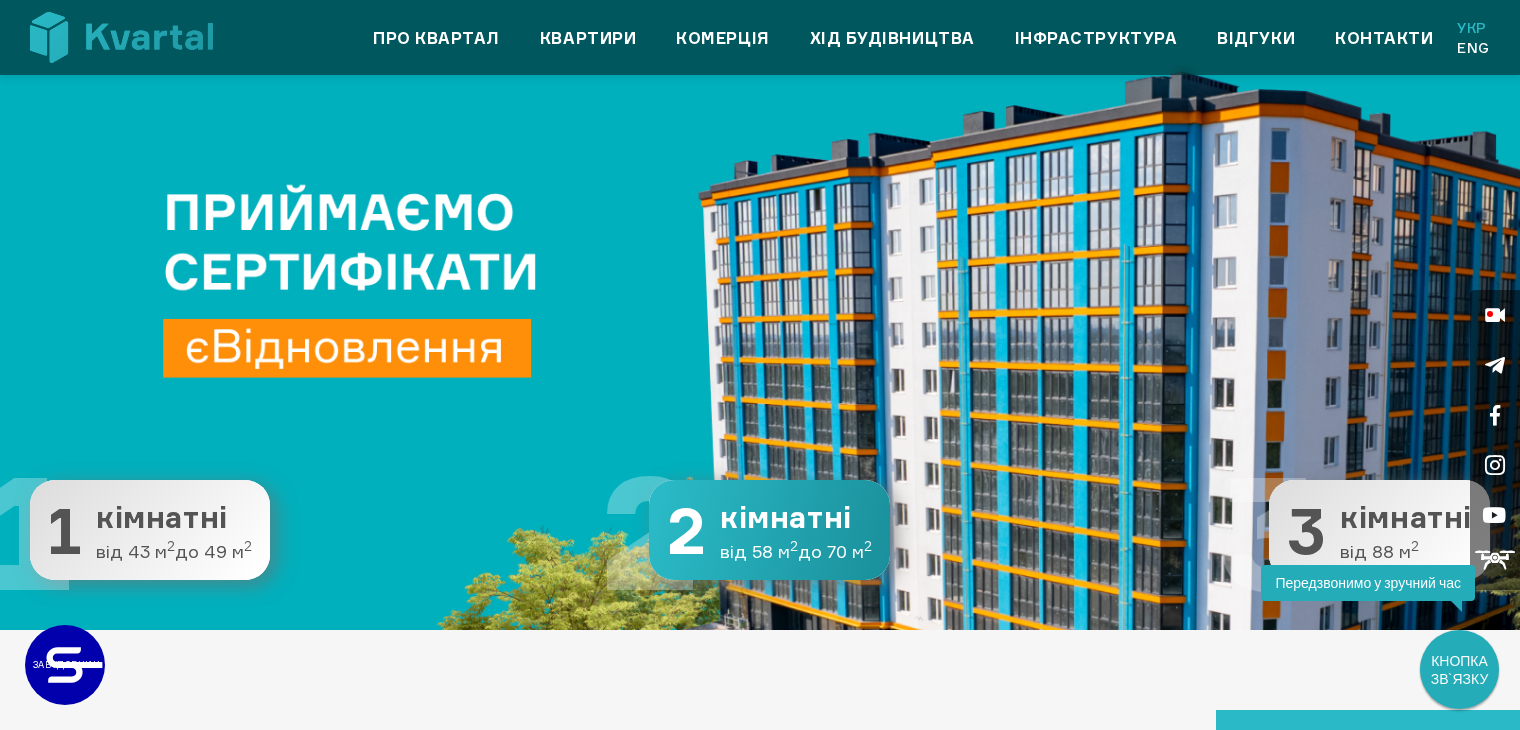 click on "від 58 м 2  до 70 м 2" at bounding box center [174, 552] 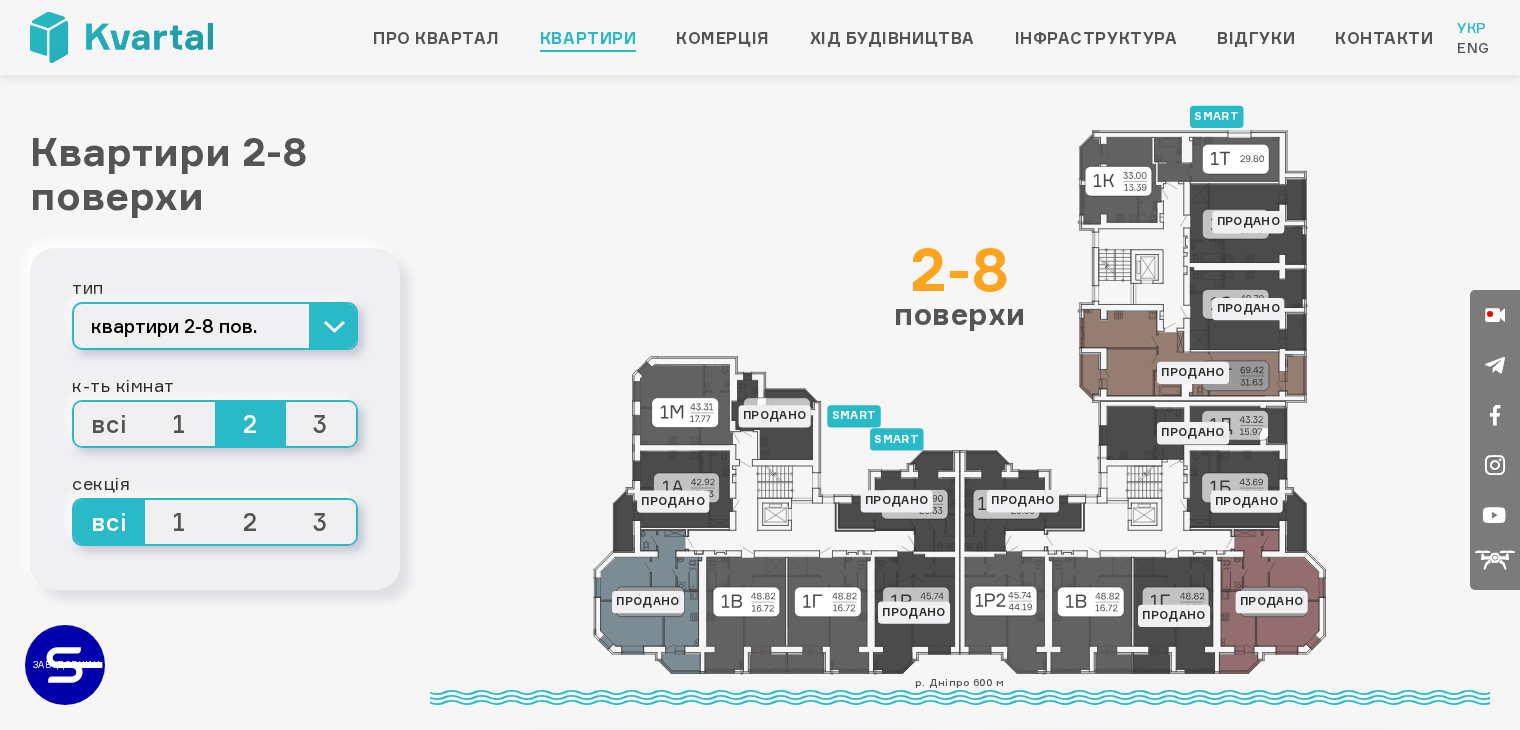 scroll, scrollTop: 0, scrollLeft: 0, axis: both 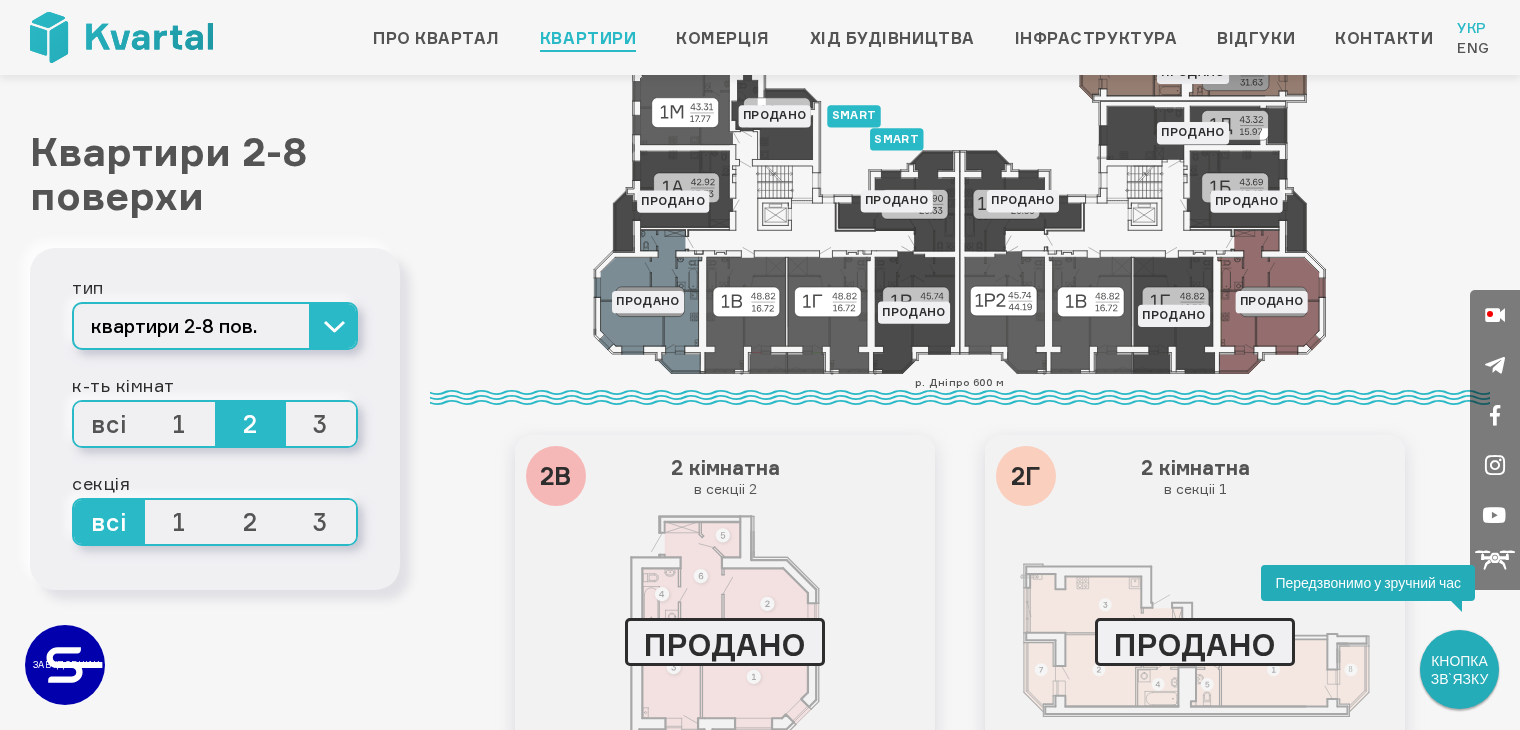click on "3" at bounding box center (109, 424) 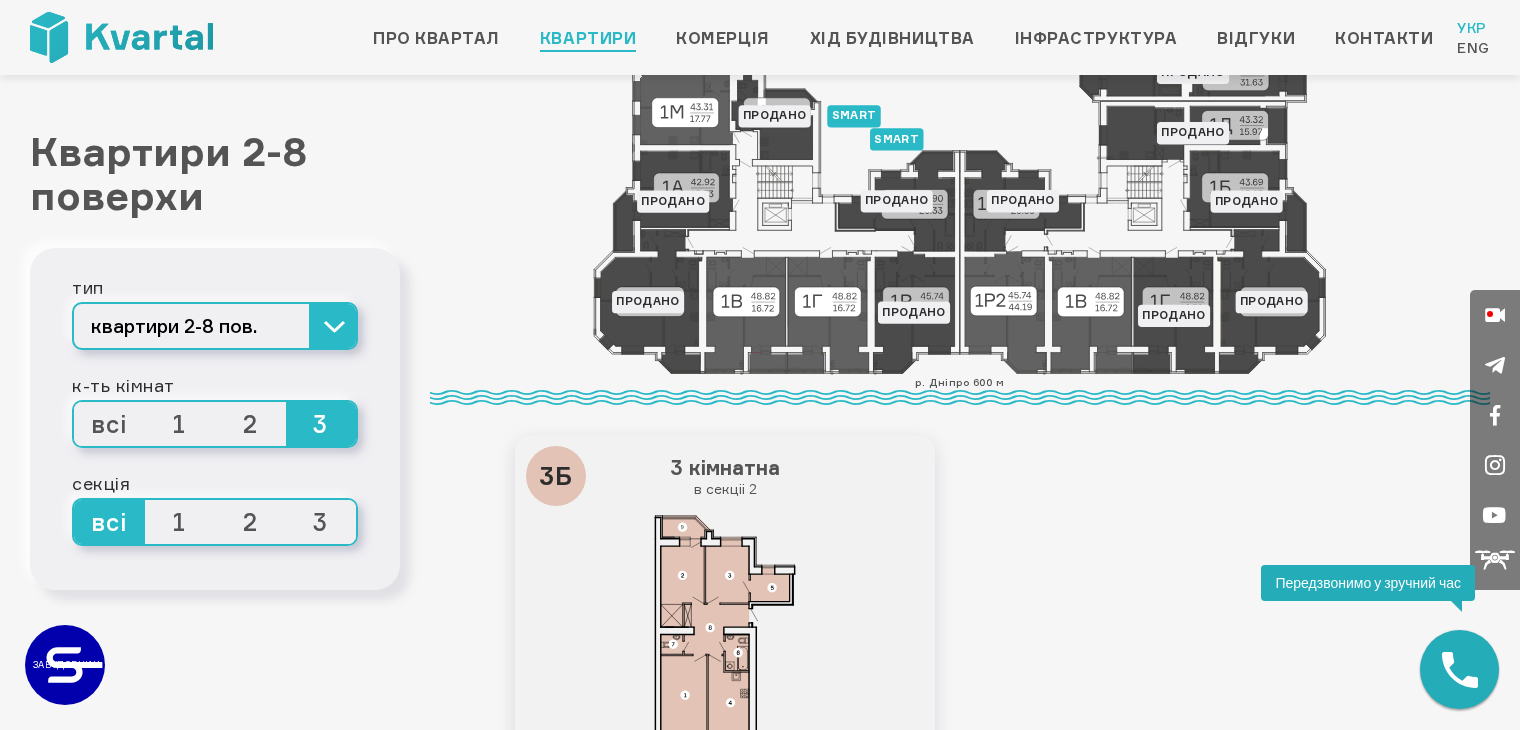 click on "1" at bounding box center [109, 522] 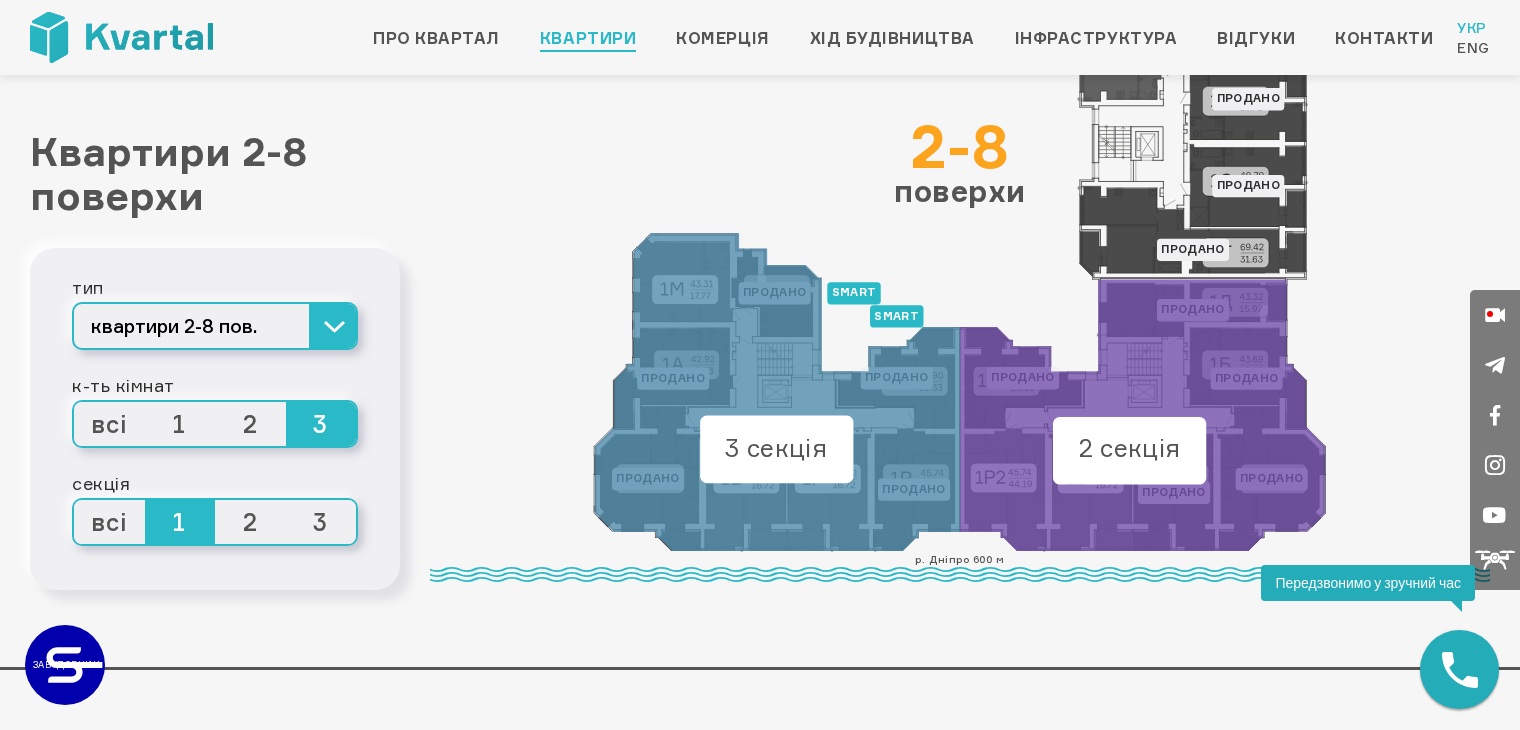 scroll, scrollTop: 100, scrollLeft: 0, axis: vertical 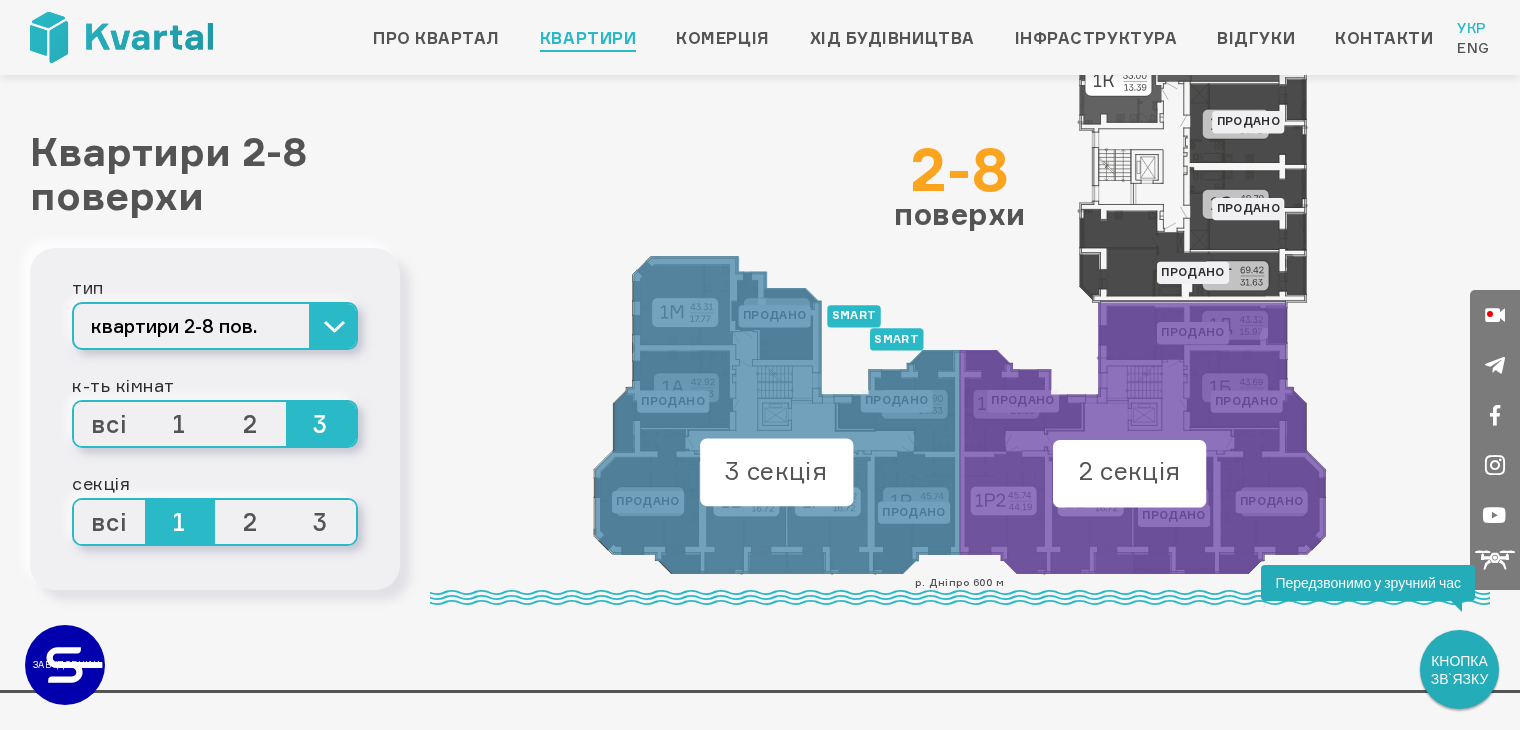 click on "2" at bounding box center (109, 522) 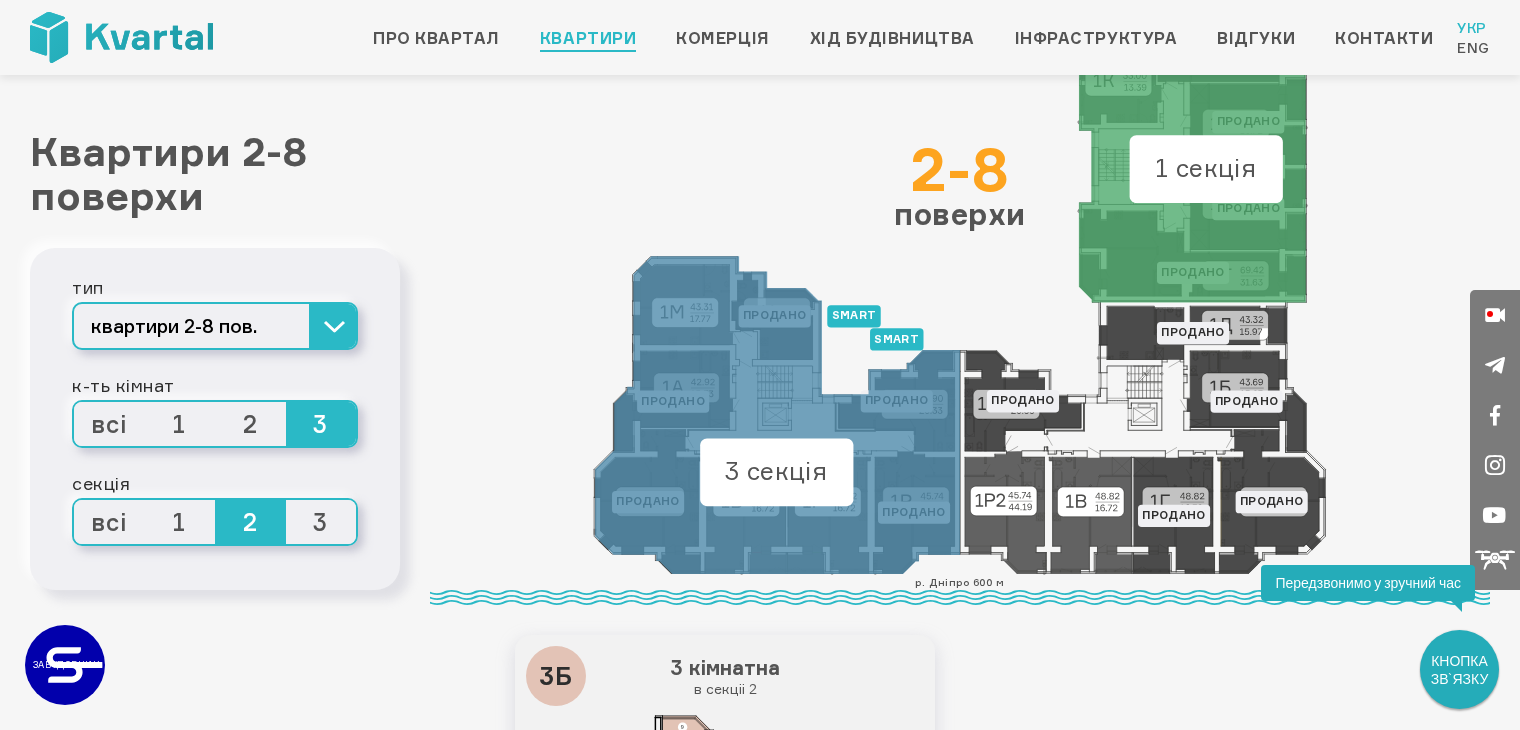 click on "3" at bounding box center [109, 522] 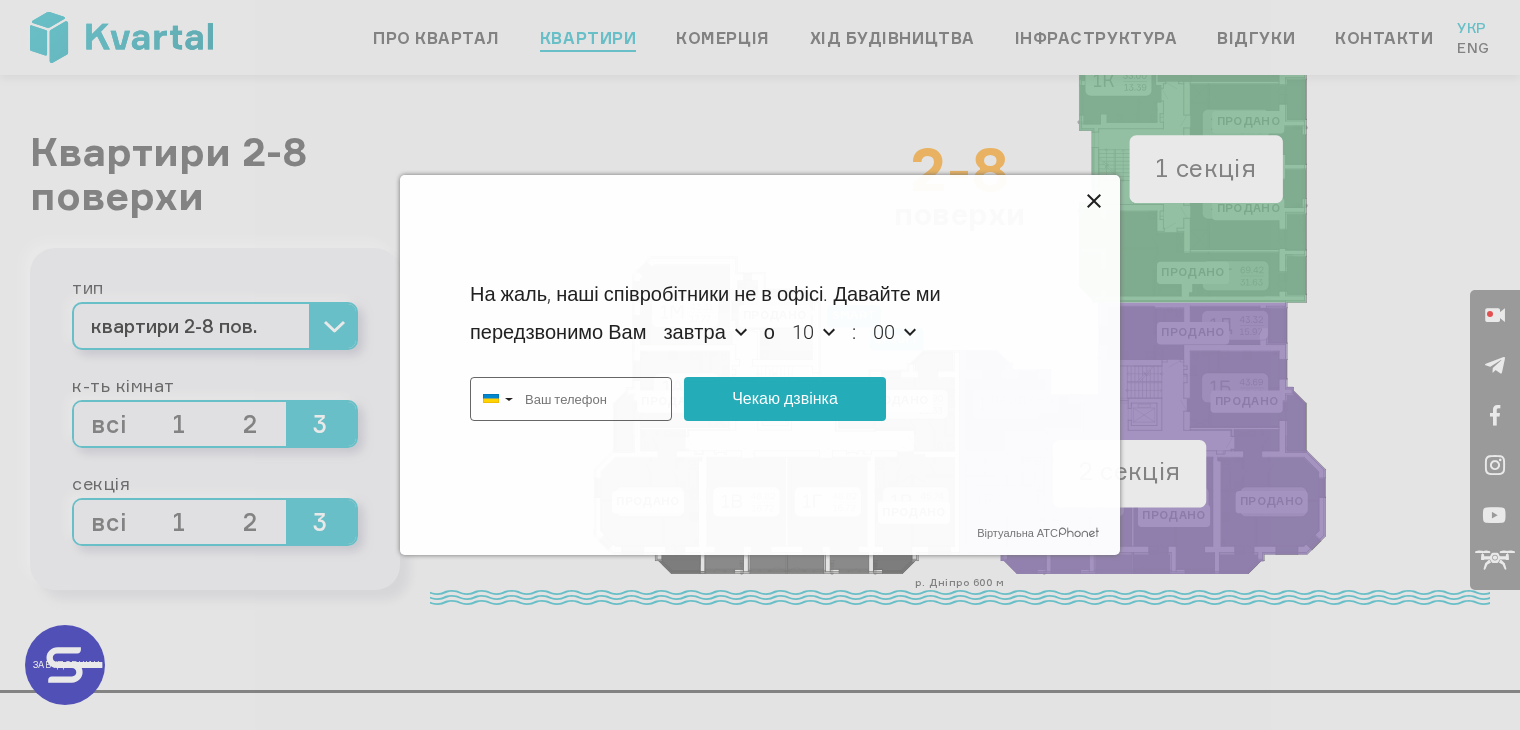 click at bounding box center [1094, 201] 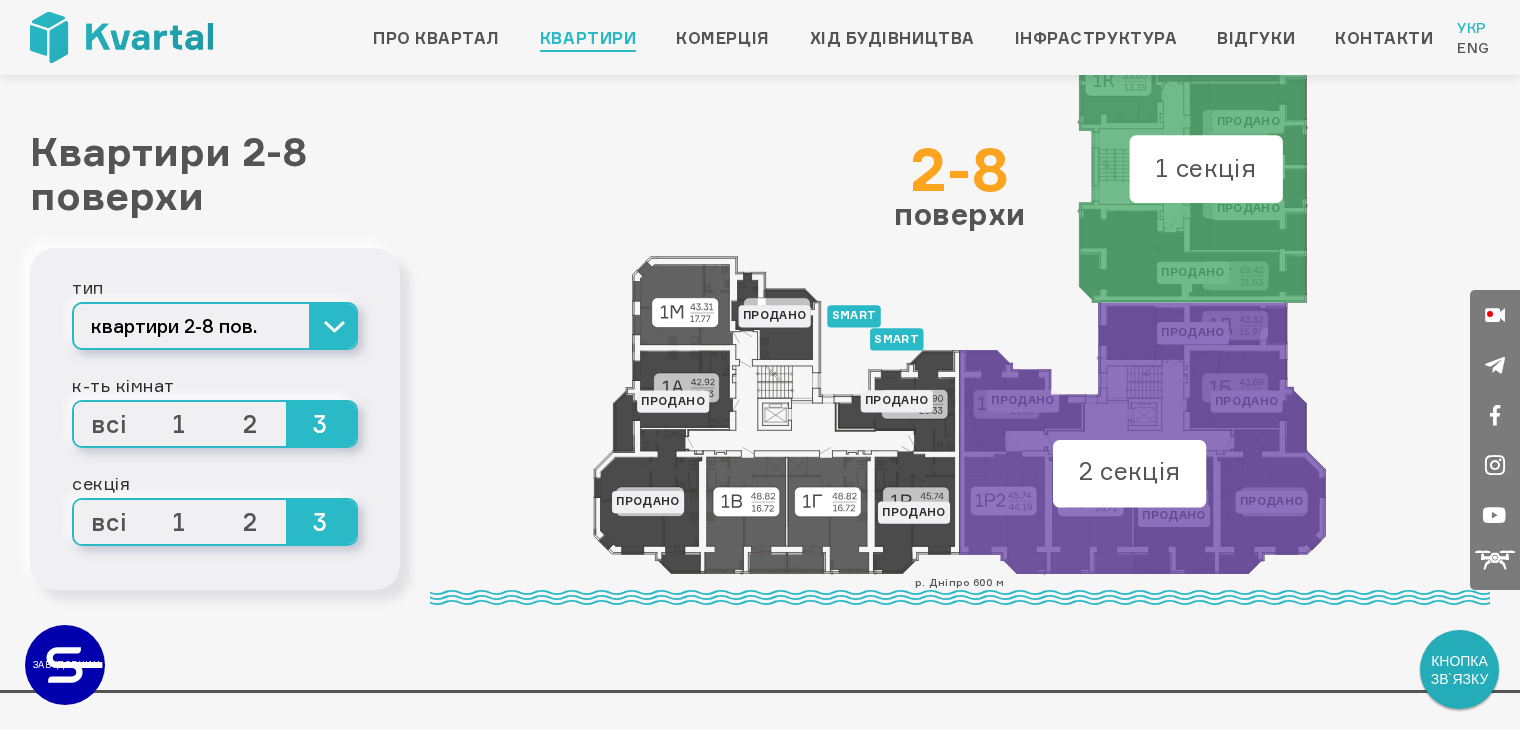 click at bounding box center (1142, 439) 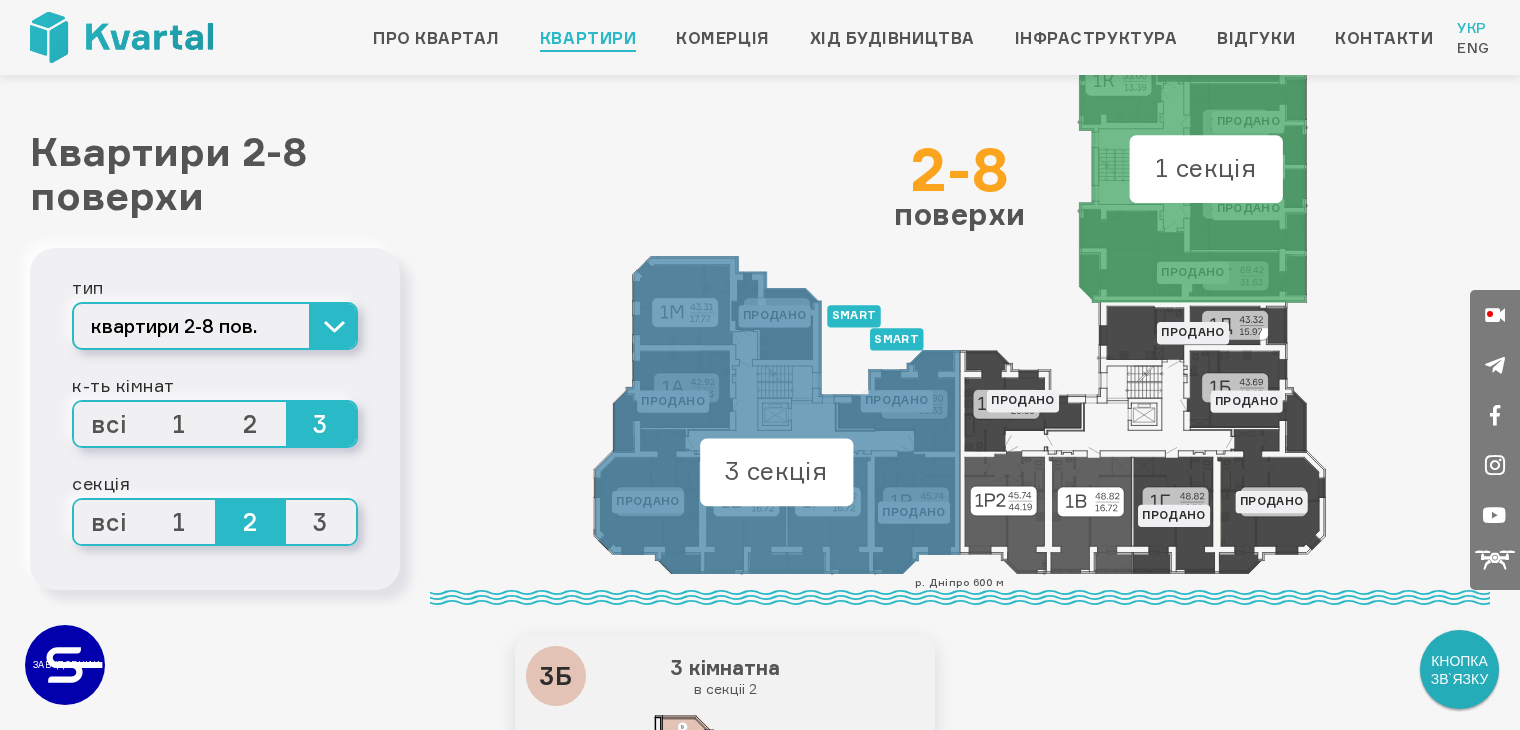 click at bounding box center (777, 415) 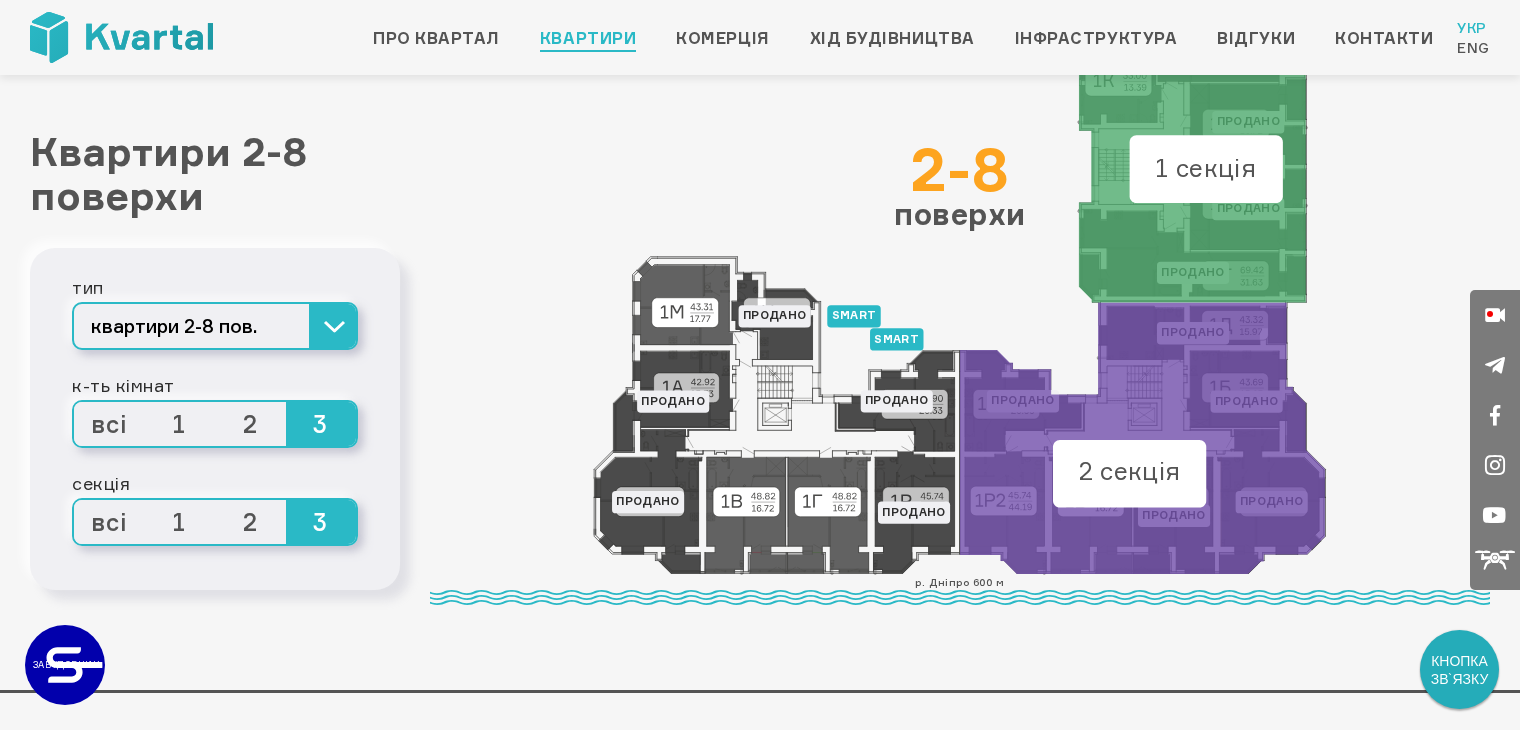 click at bounding box center (960, 302) 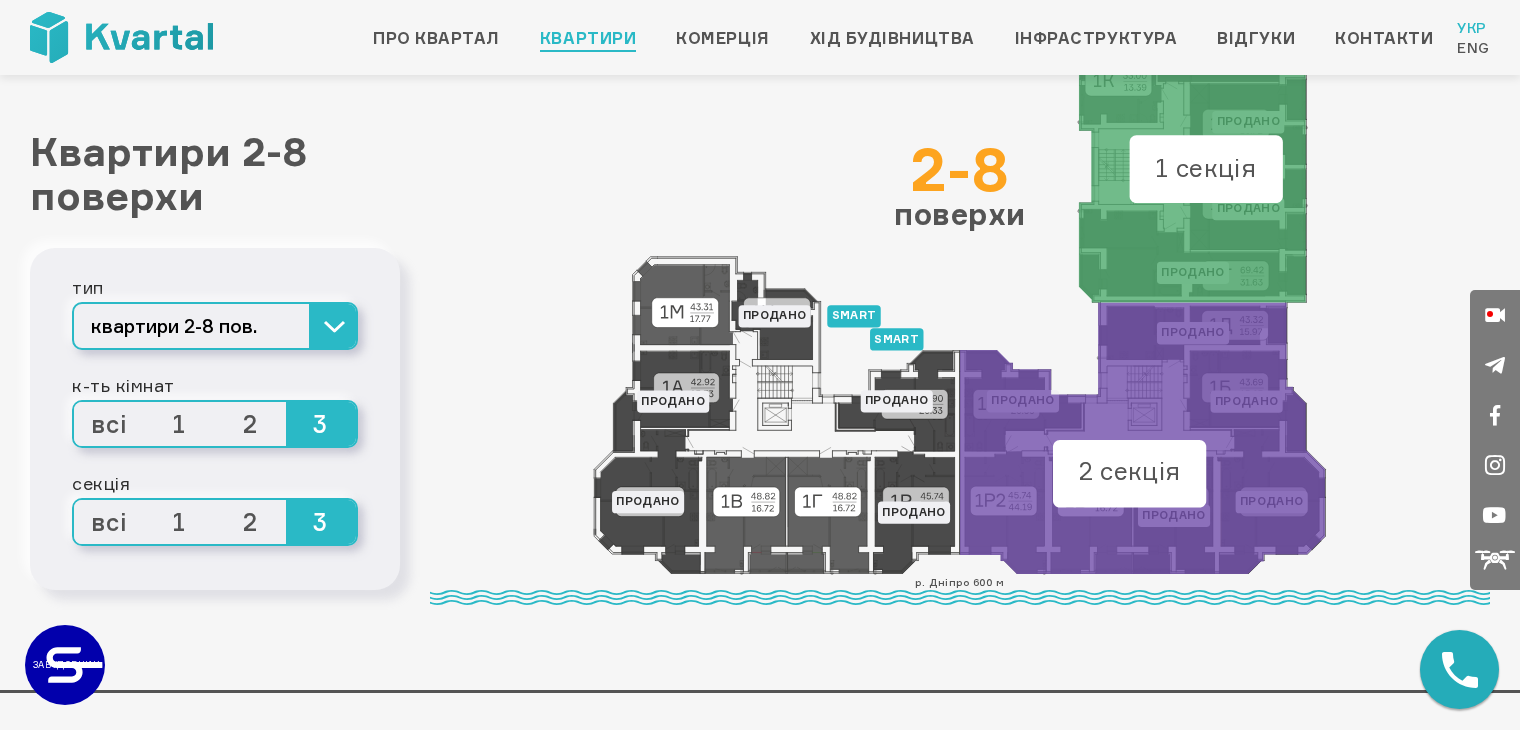 click on "Про квартал
Квартири
Комерція
Хід будівництва
Інфраструктура
Відгуки
Контакти
Укр
Eng" at bounding box center [881, 38] 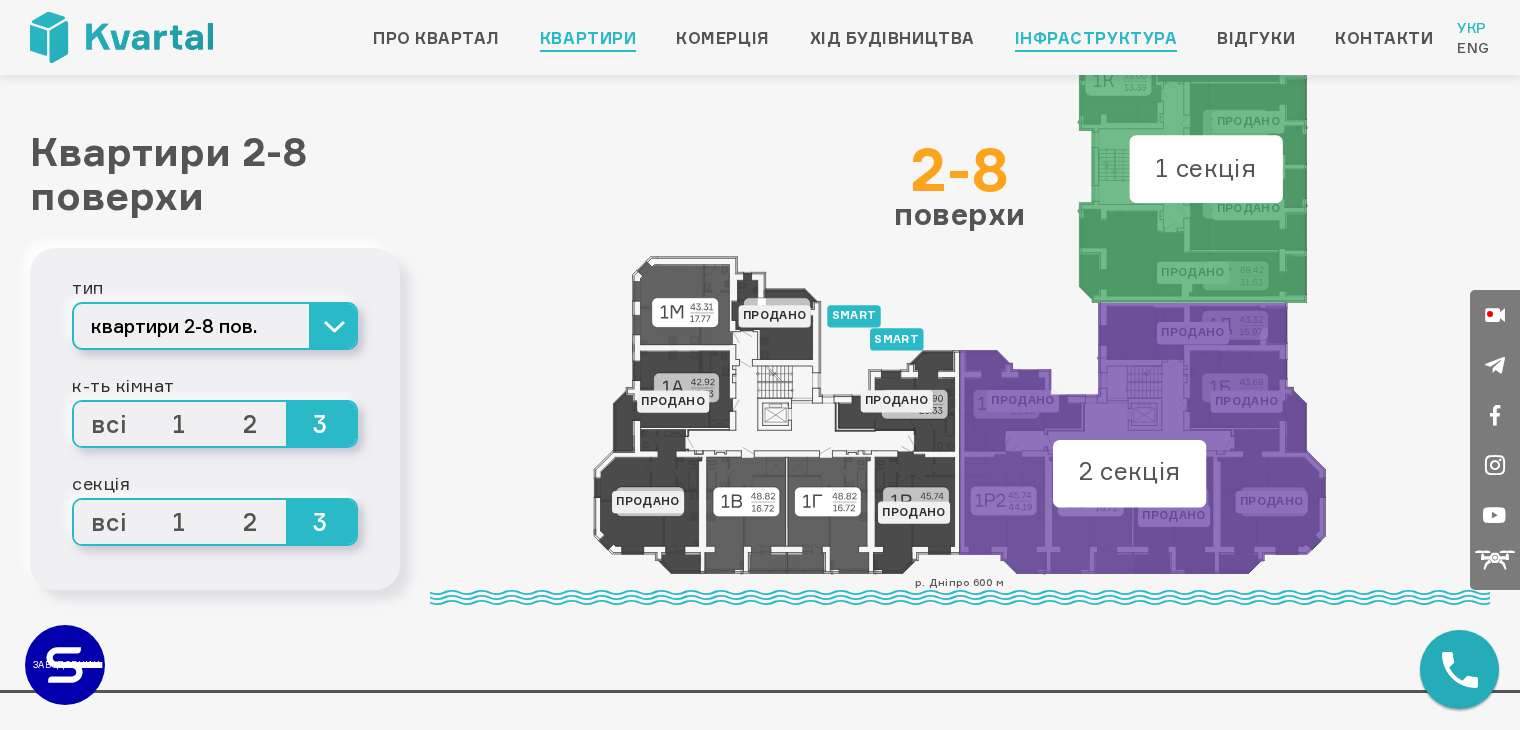 click on "Інфраструктура" at bounding box center (1096, 38) 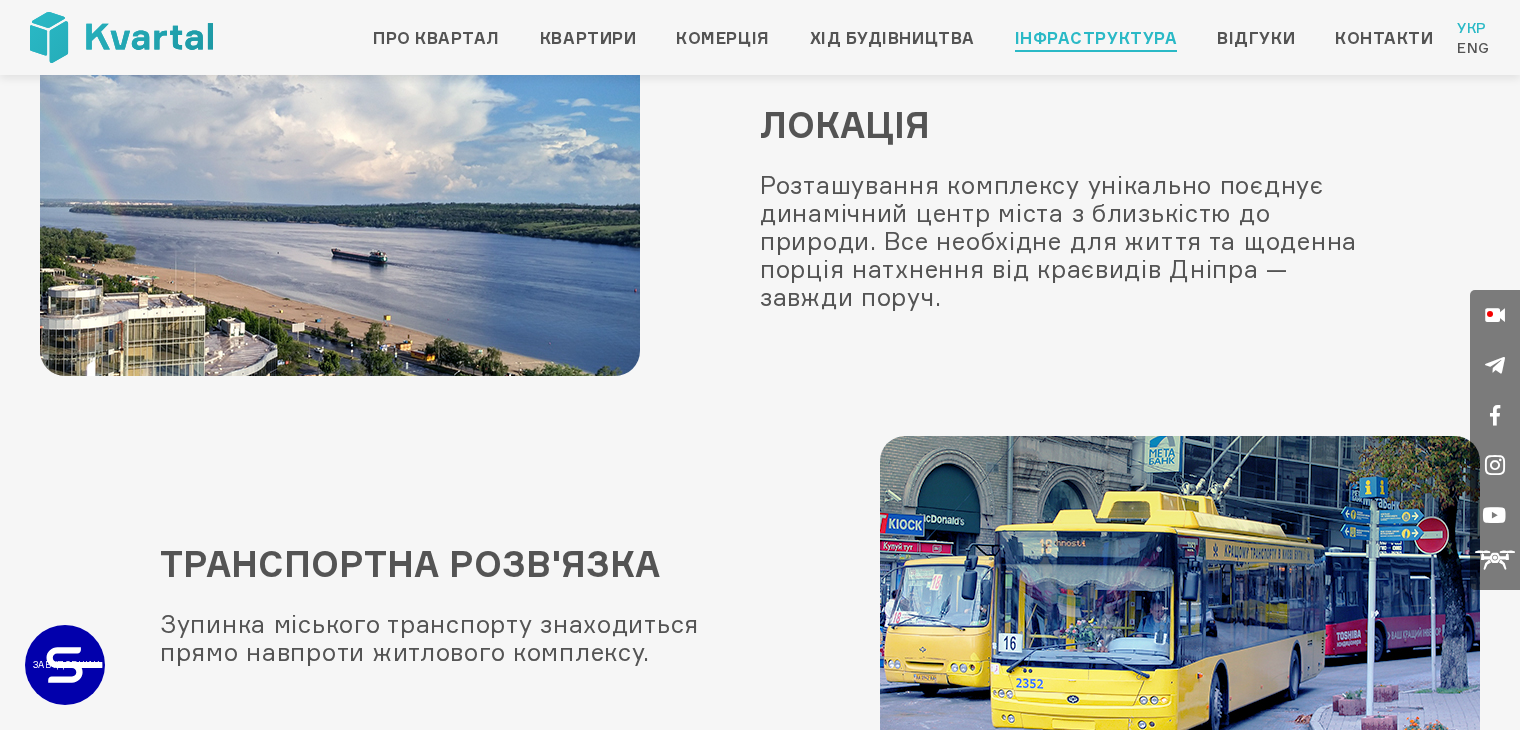 scroll, scrollTop: 300, scrollLeft: 0, axis: vertical 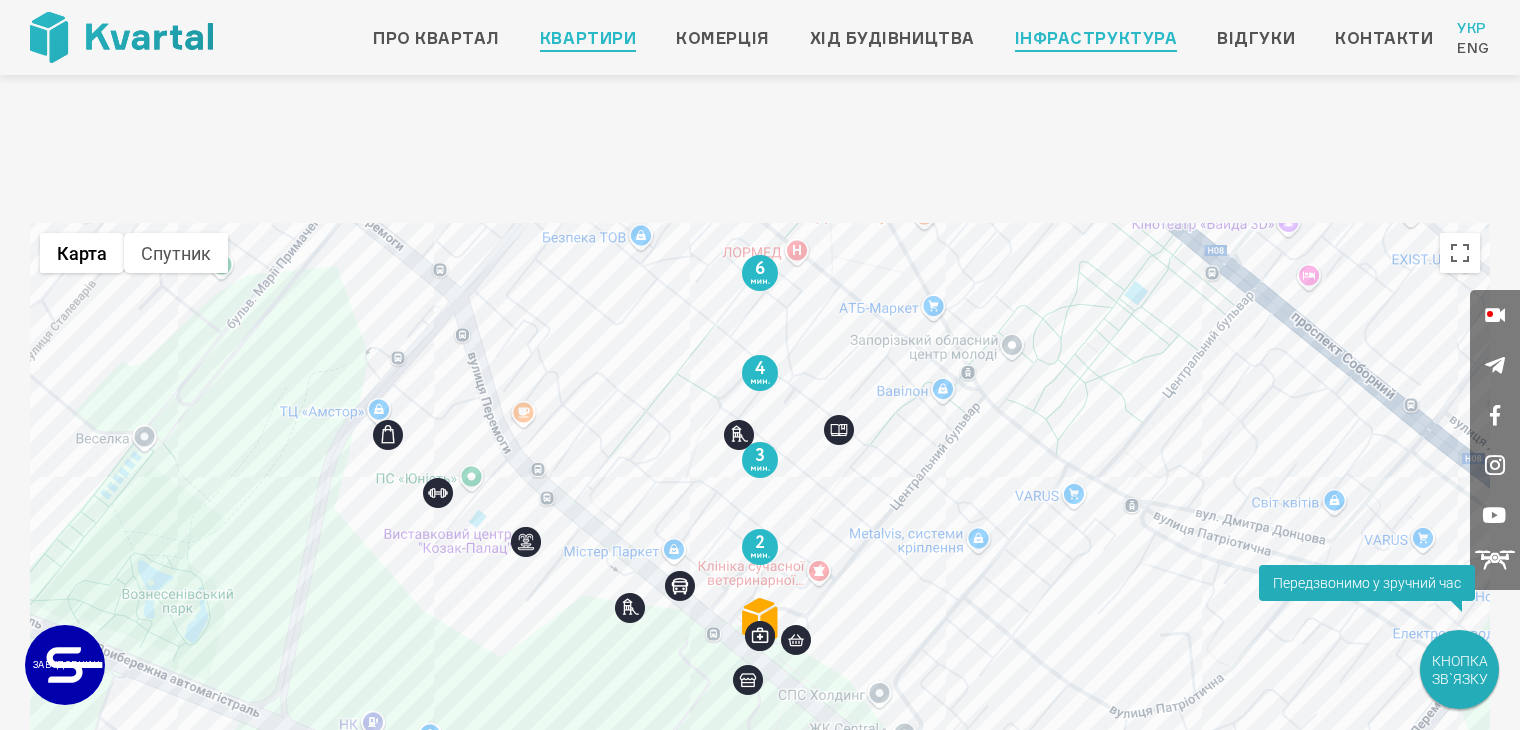 click on "Квартири" at bounding box center [588, 38] 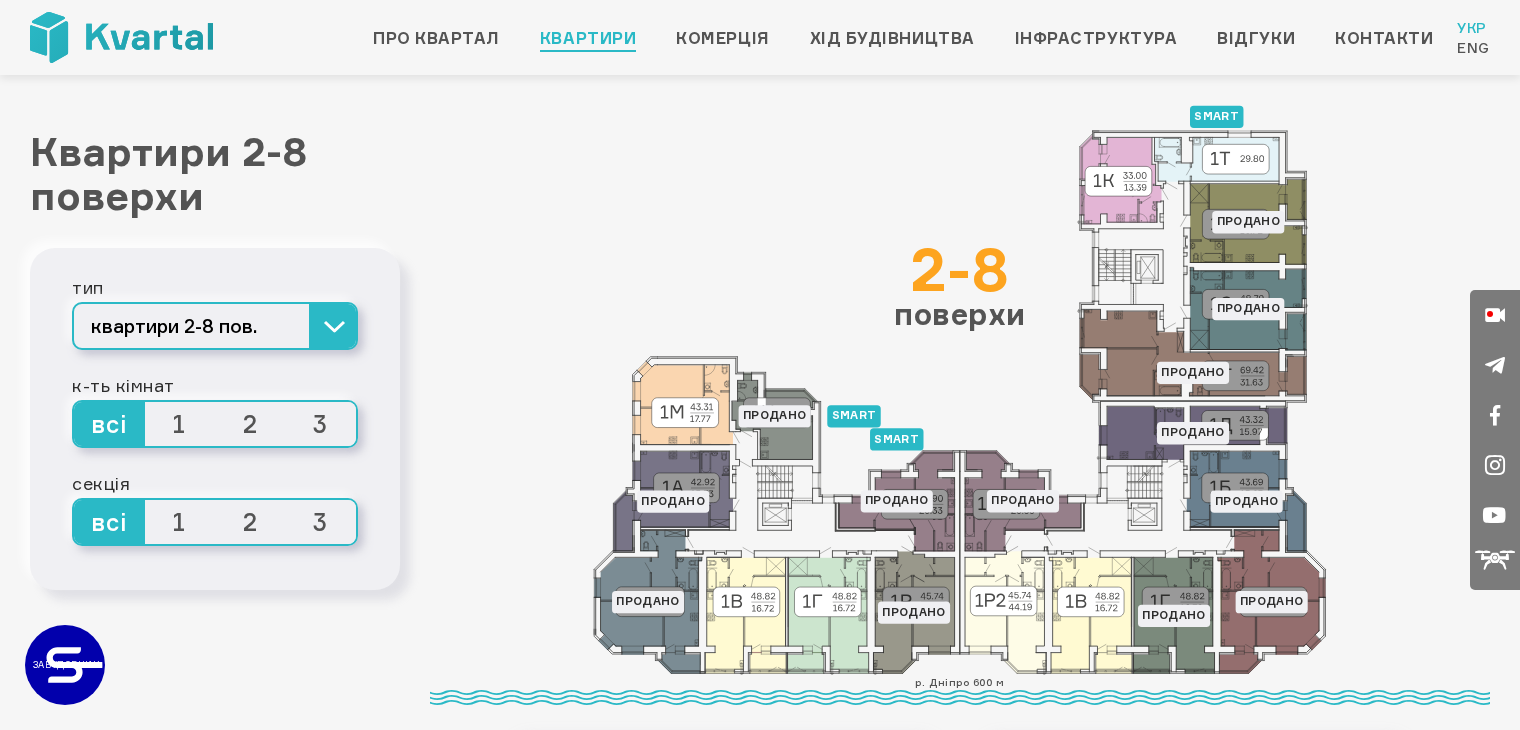 scroll, scrollTop: 0, scrollLeft: 0, axis: both 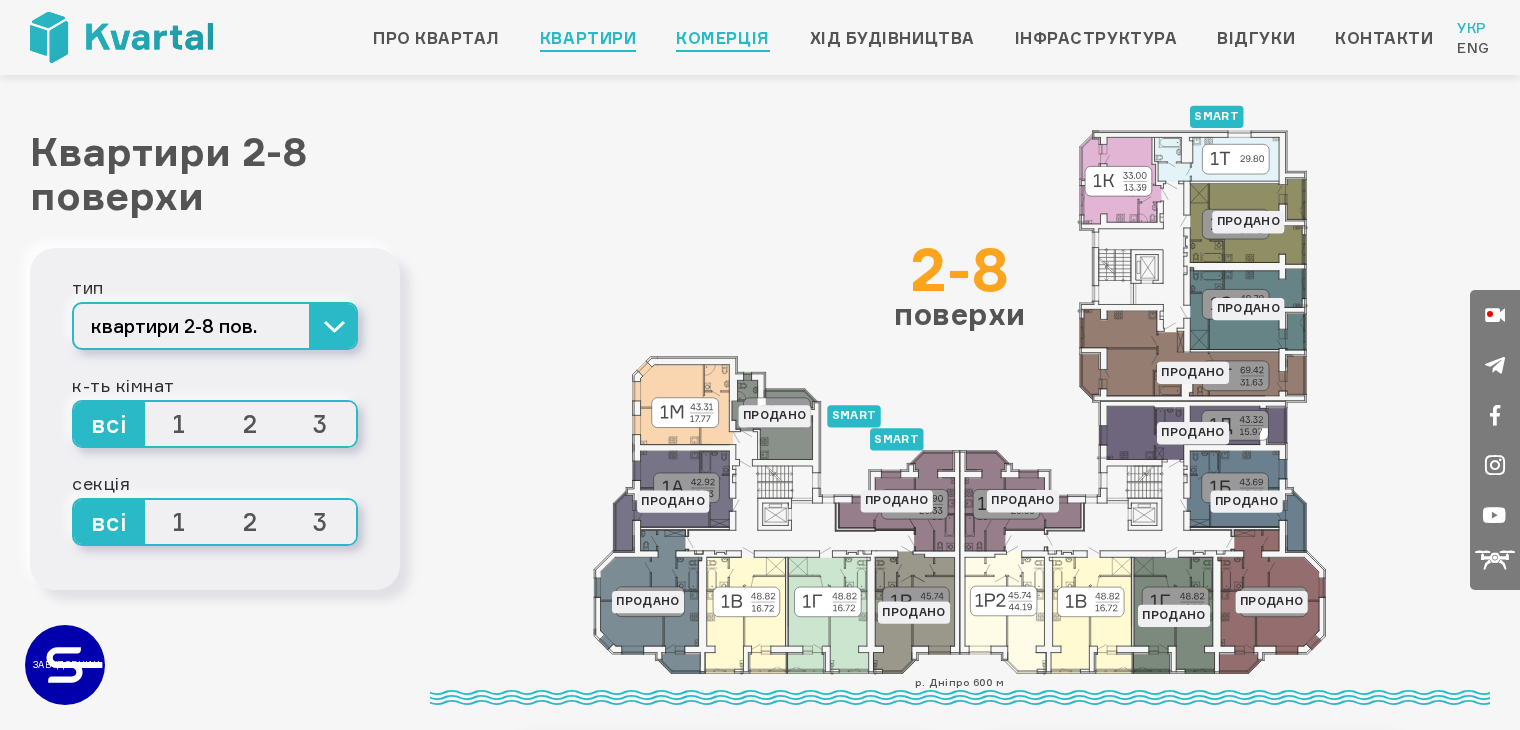click on "Комерція" at bounding box center (722, 38) 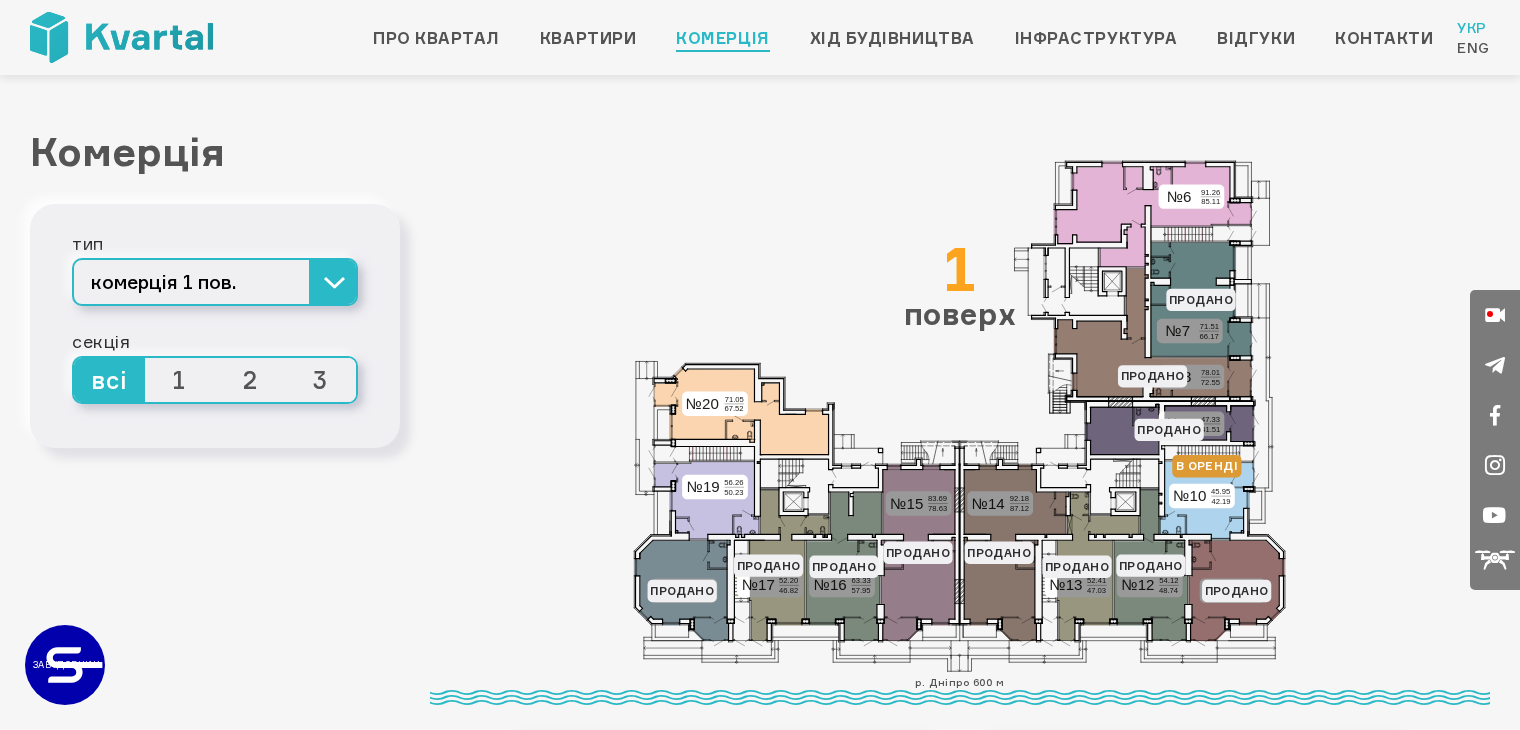 scroll, scrollTop: 0, scrollLeft: 0, axis: both 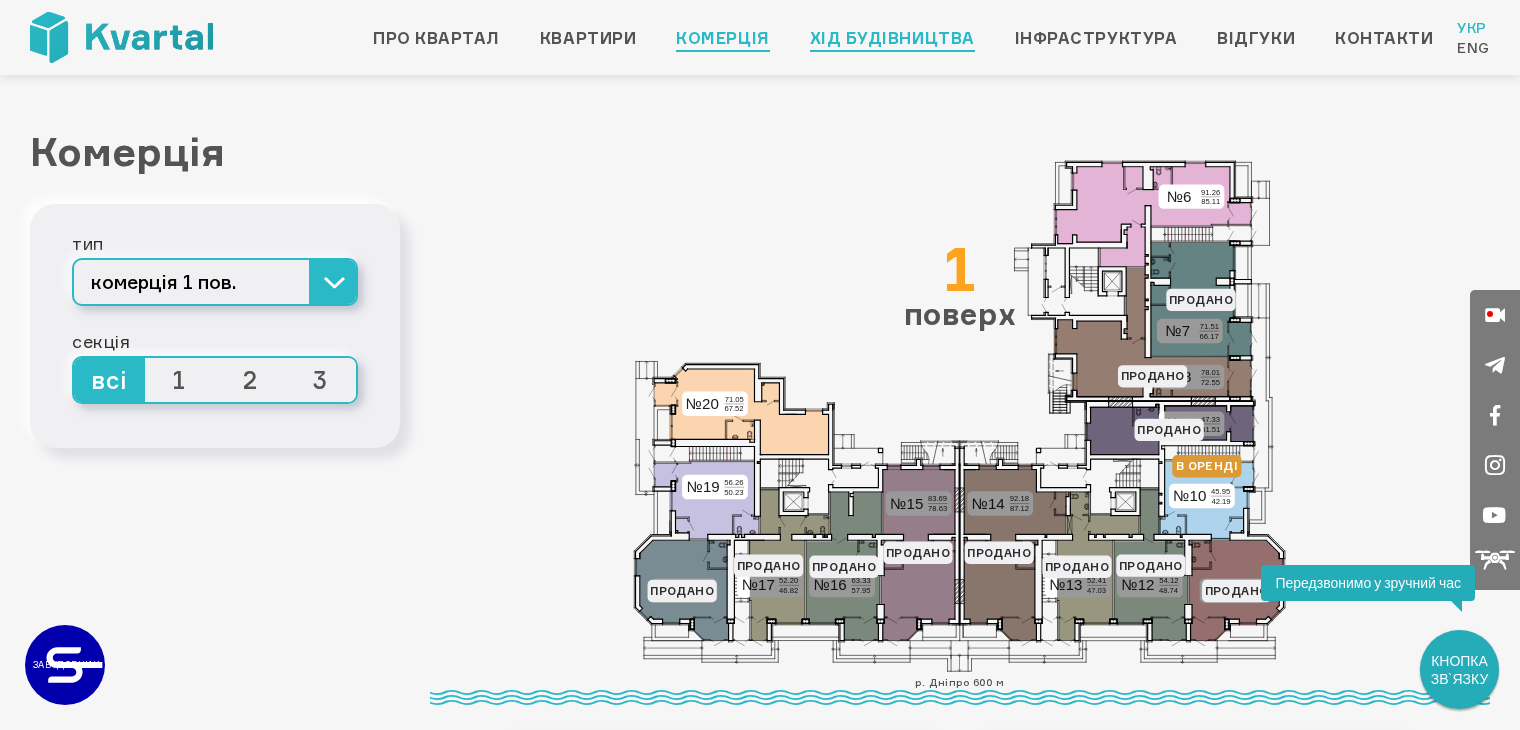 click on "Хід будівництва" at bounding box center [892, 38] 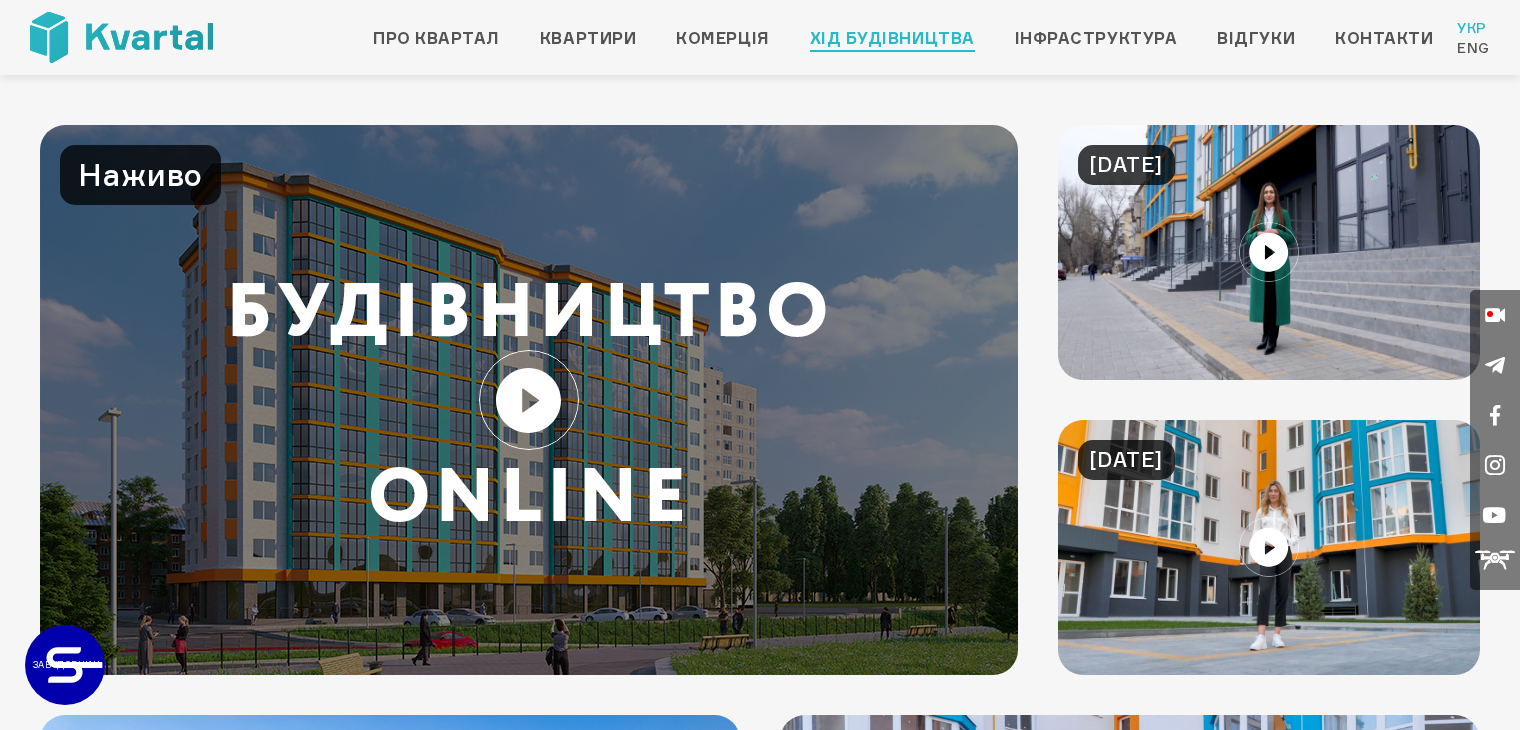 scroll, scrollTop: 0, scrollLeft: 0, axis: both 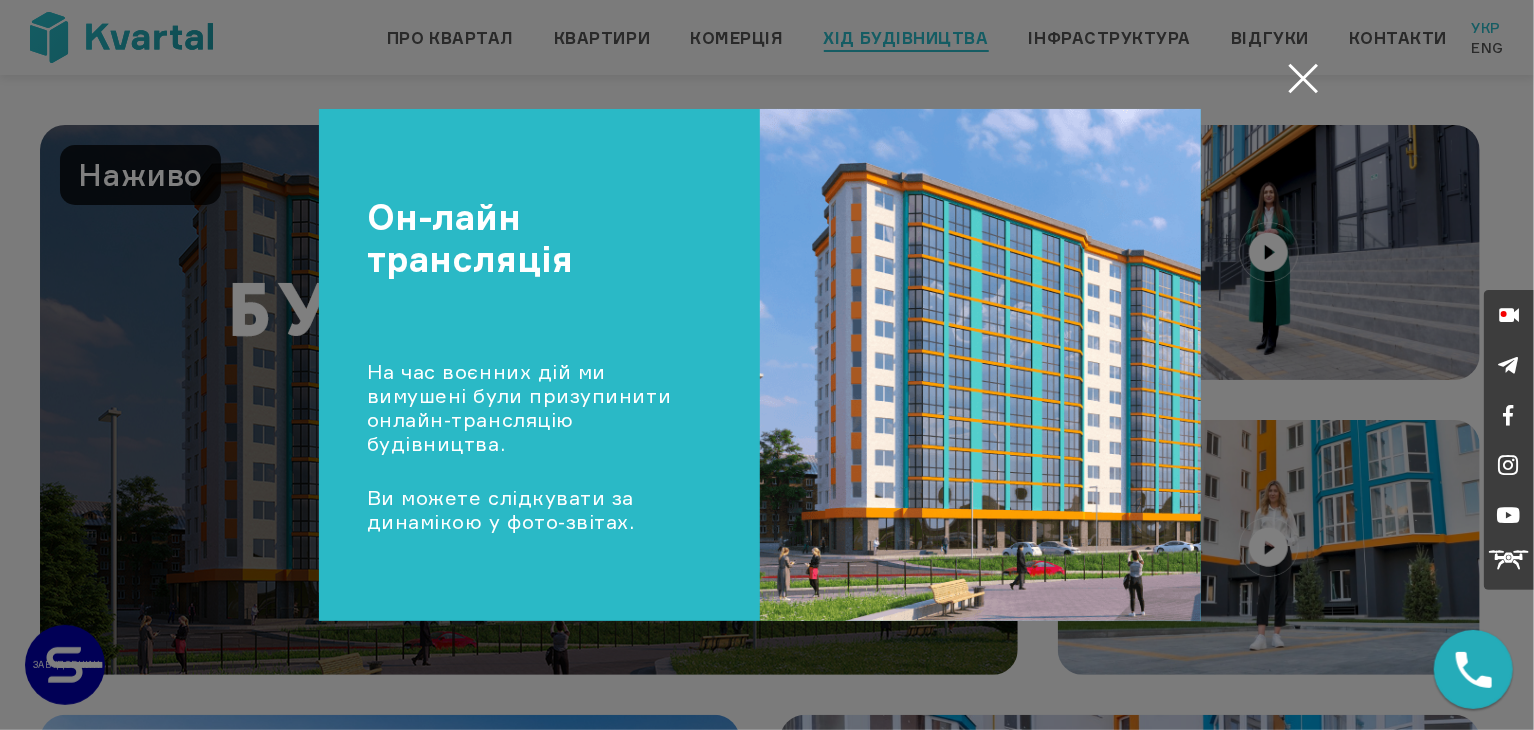 click on "Он-лайн
трансляція
На час воєнних дій
ми вимушені були призупинити
онлайн-трансляцію будівництва.
Ви можете слідкувати за динамікою
у фото-звітах." at bounding box center (760, 365) 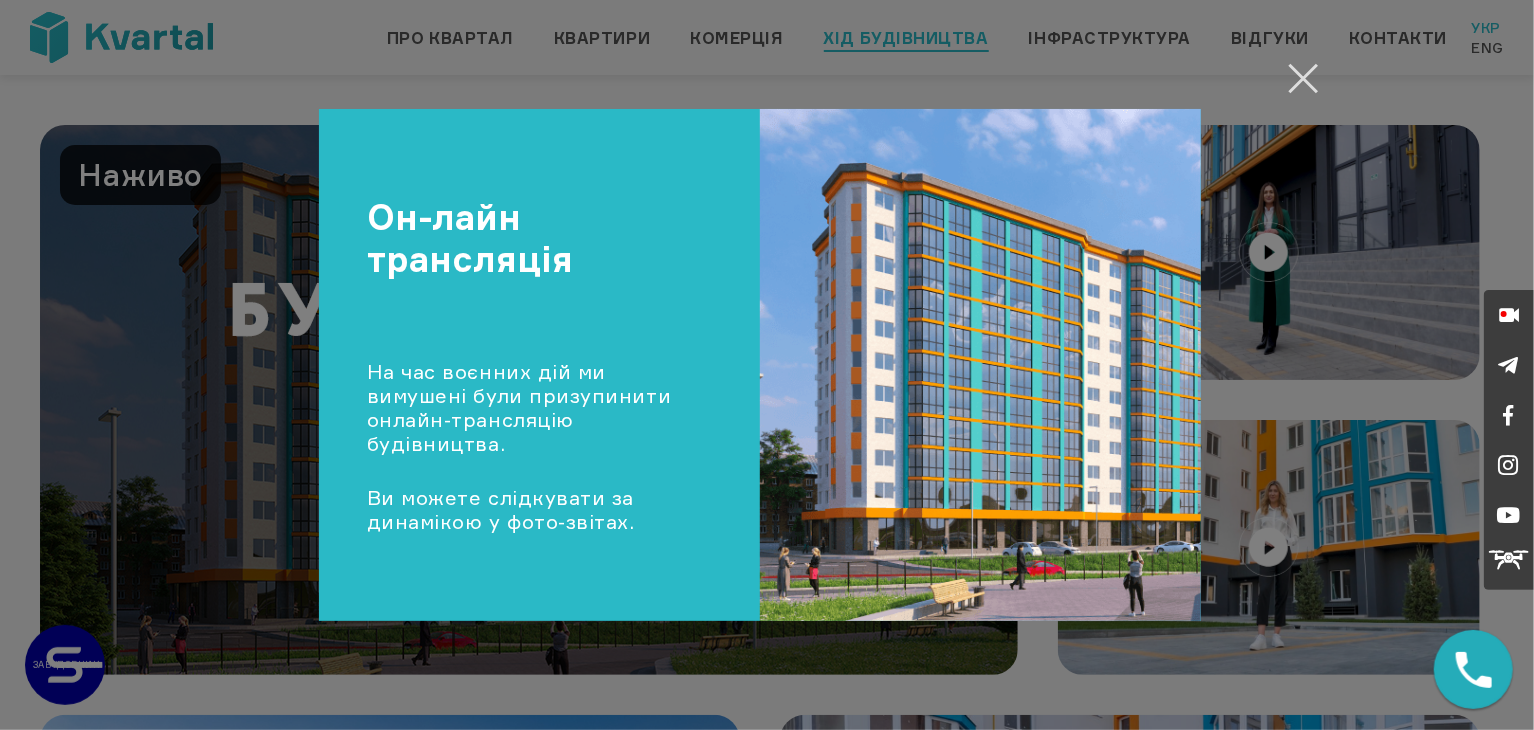 click on "Закрити" at bounding box center (1303, 78) 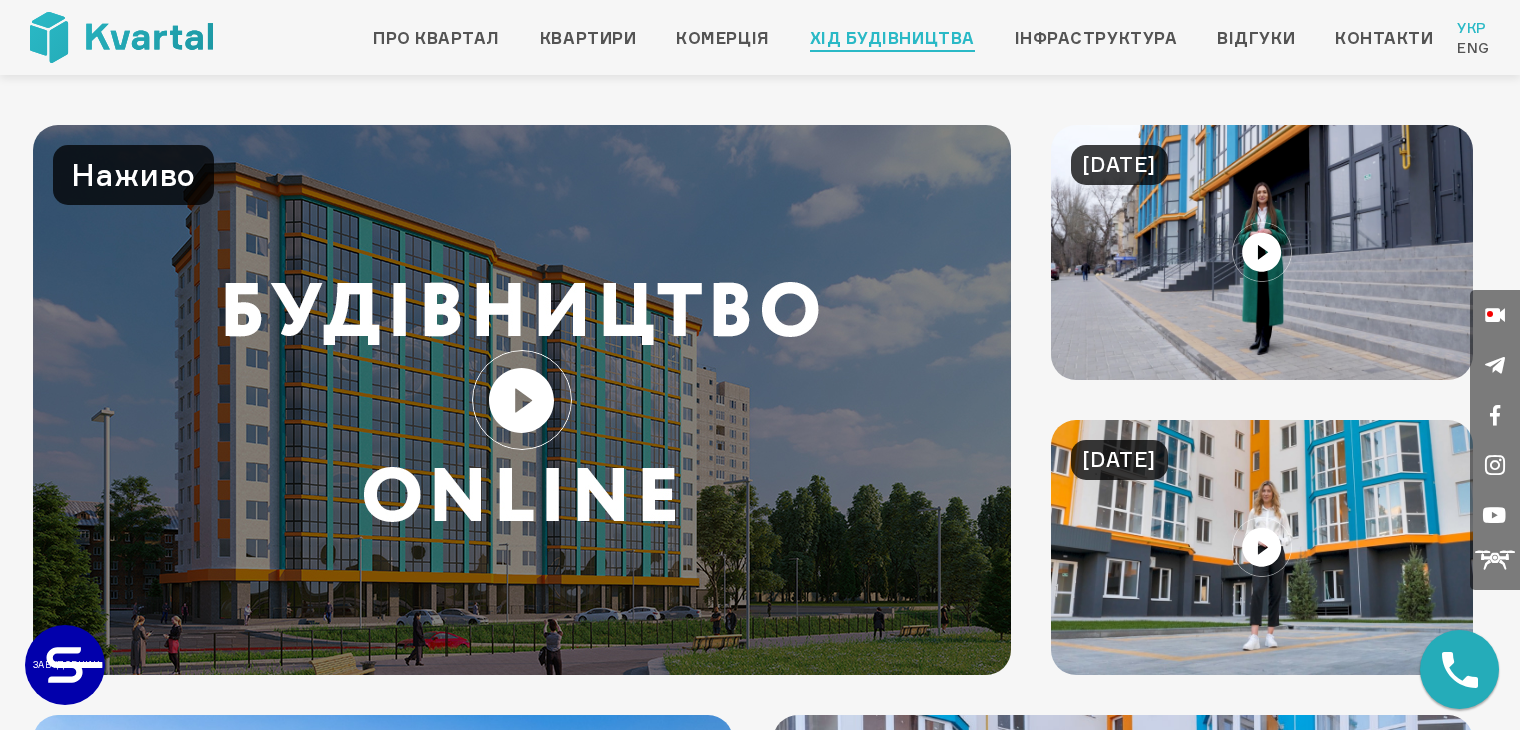 click at bounding box center (522, 400) 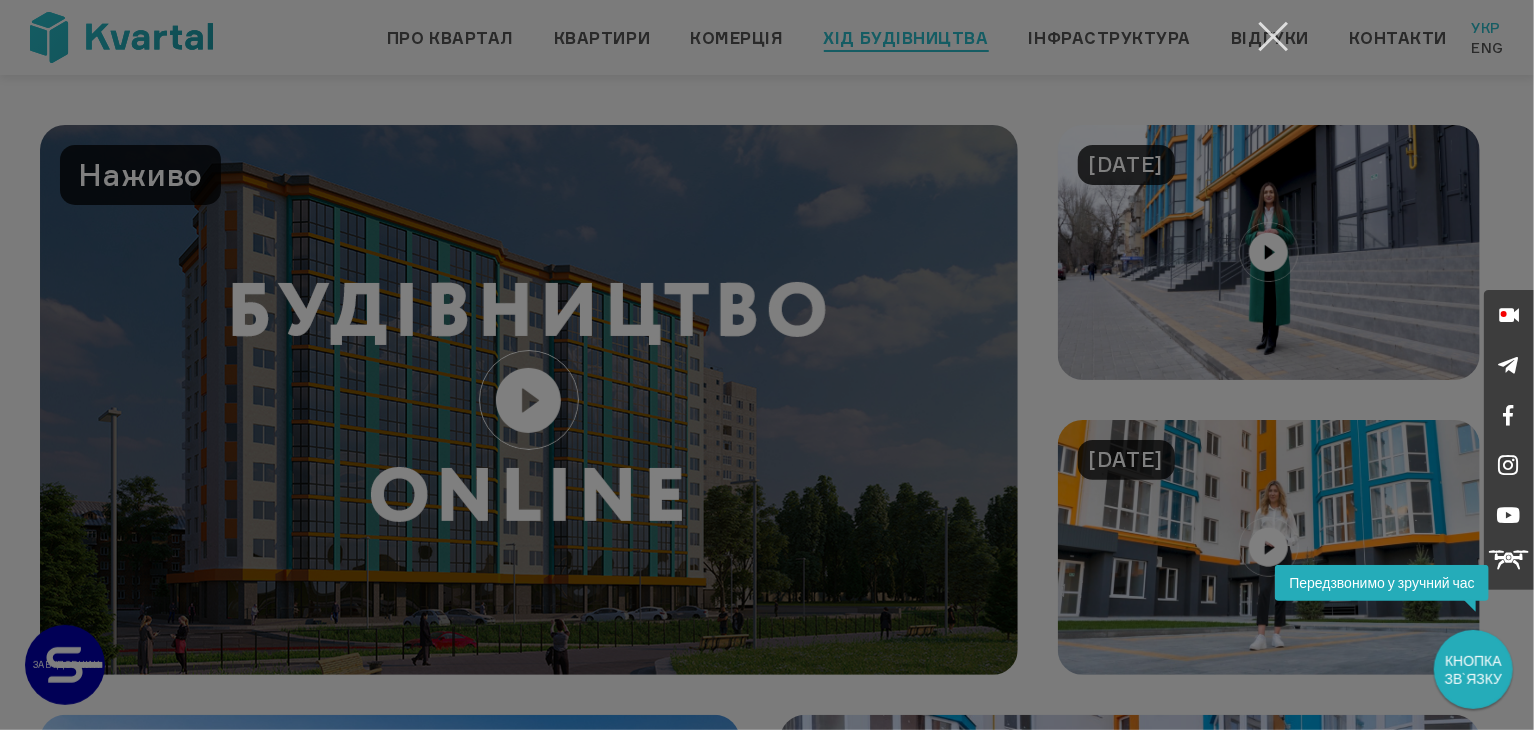 click on "Закрити" at bounding box center (1273, 36) 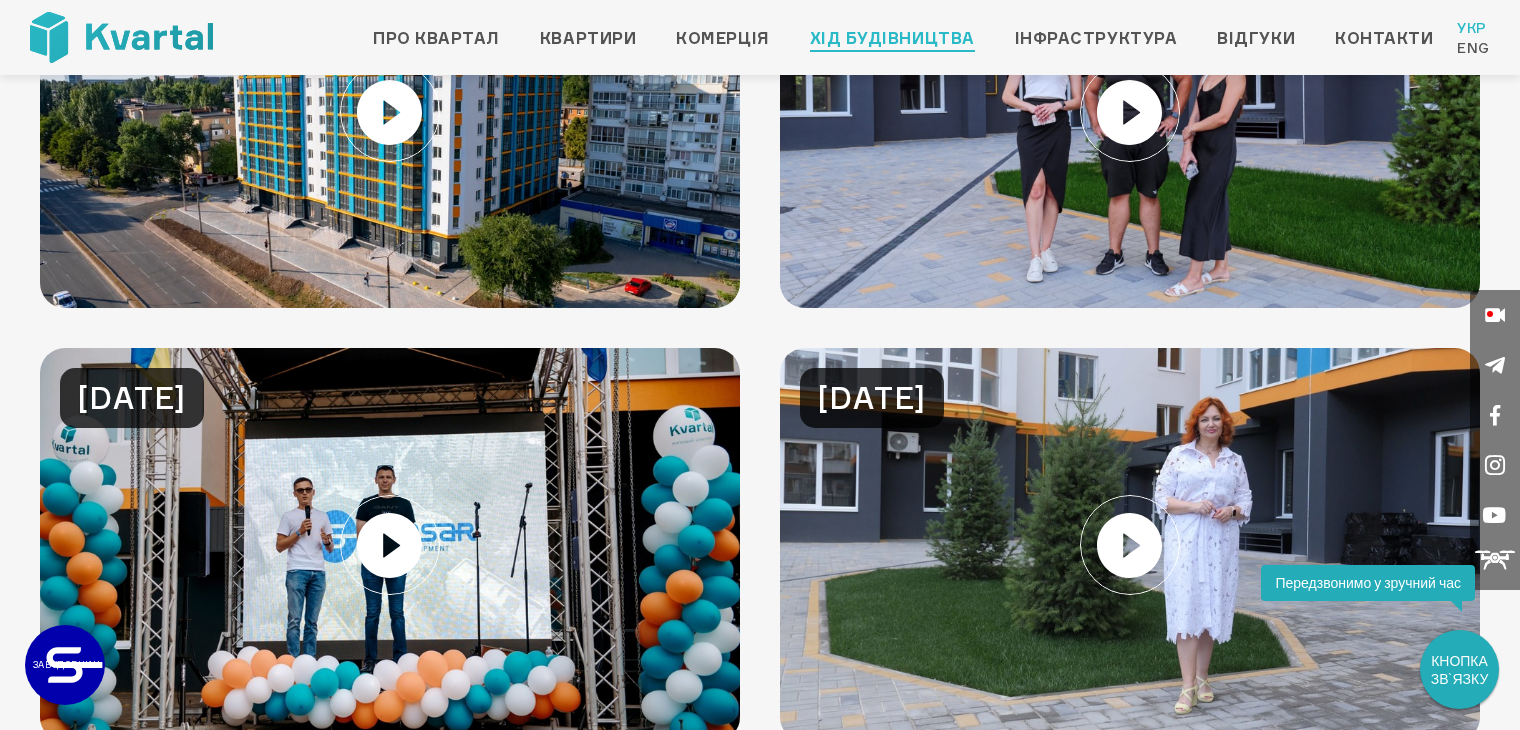 scroll, scrollTop: 500, scrollLeft: 0, axis: vertical 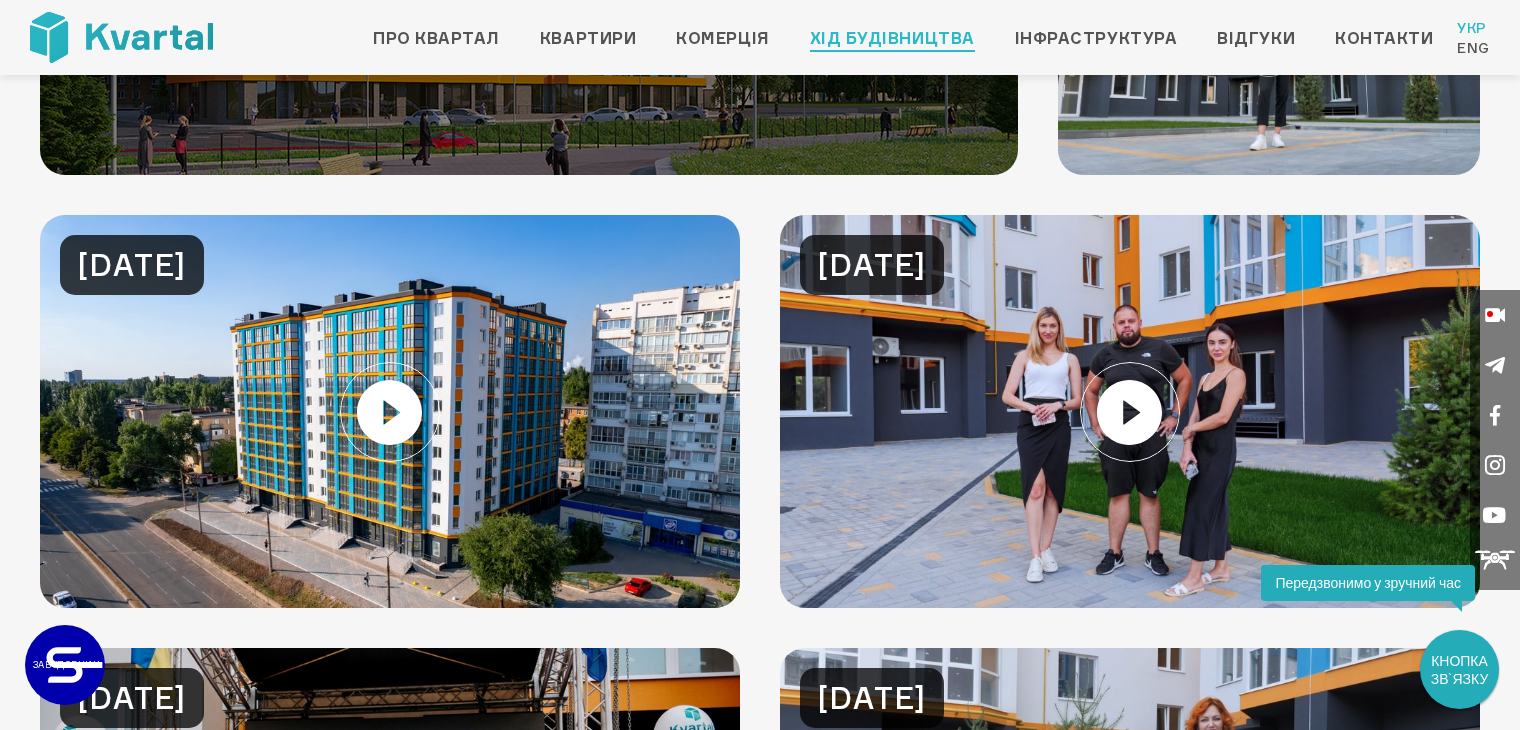 click at bounding box center [529, -100] 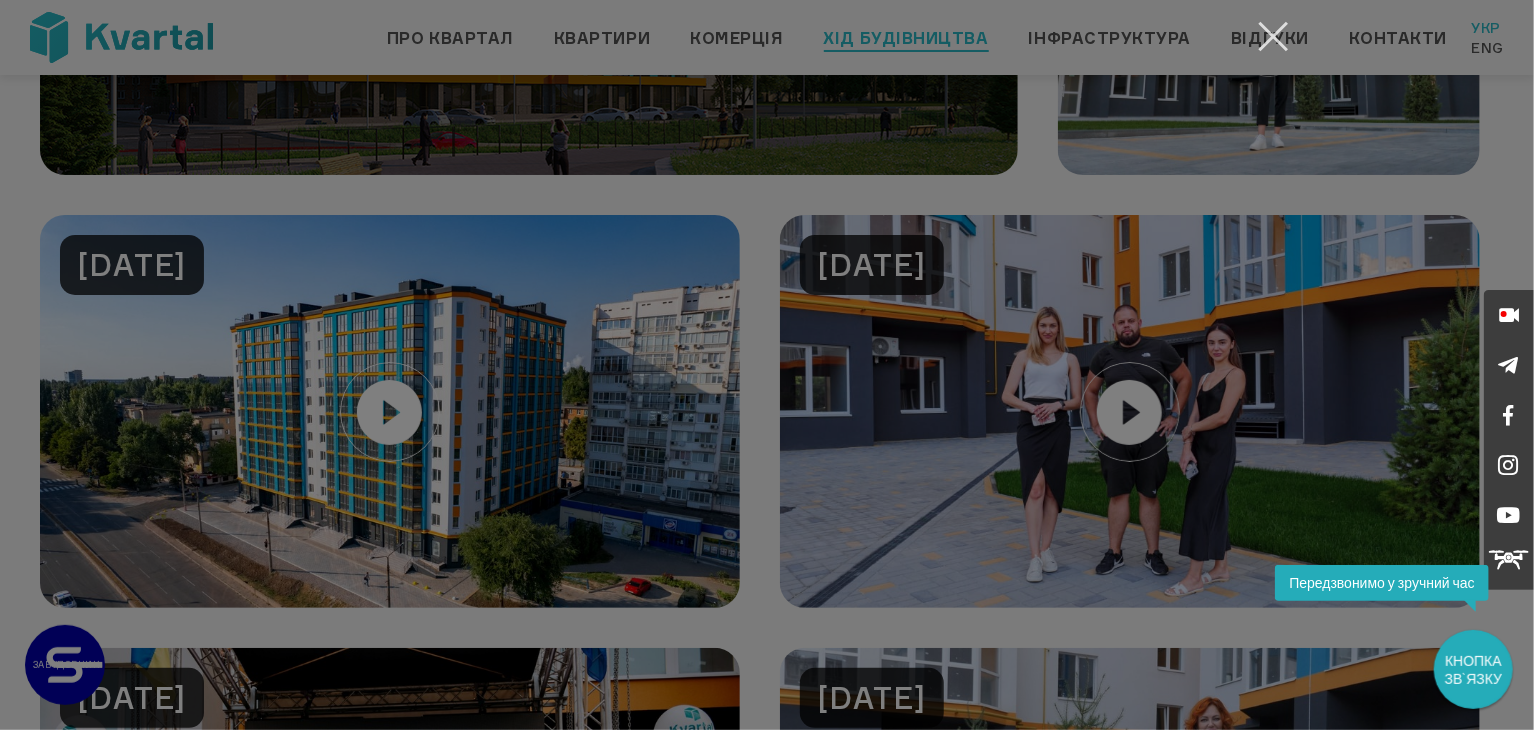 click on "Закрити" at bounding box center [1273, 36] 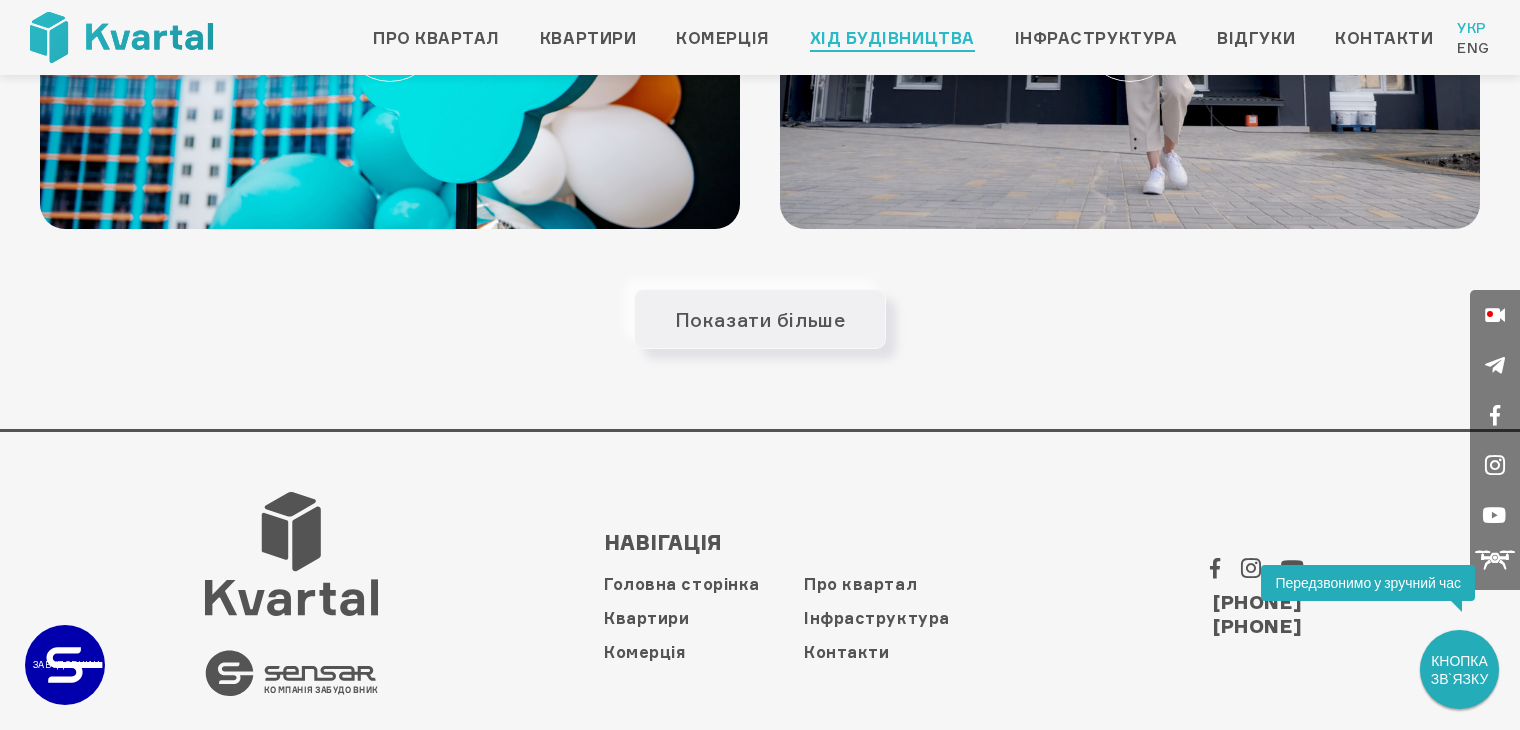 scroll, scrollTop: 1772, scrollLeft: 0, axis: vertical 